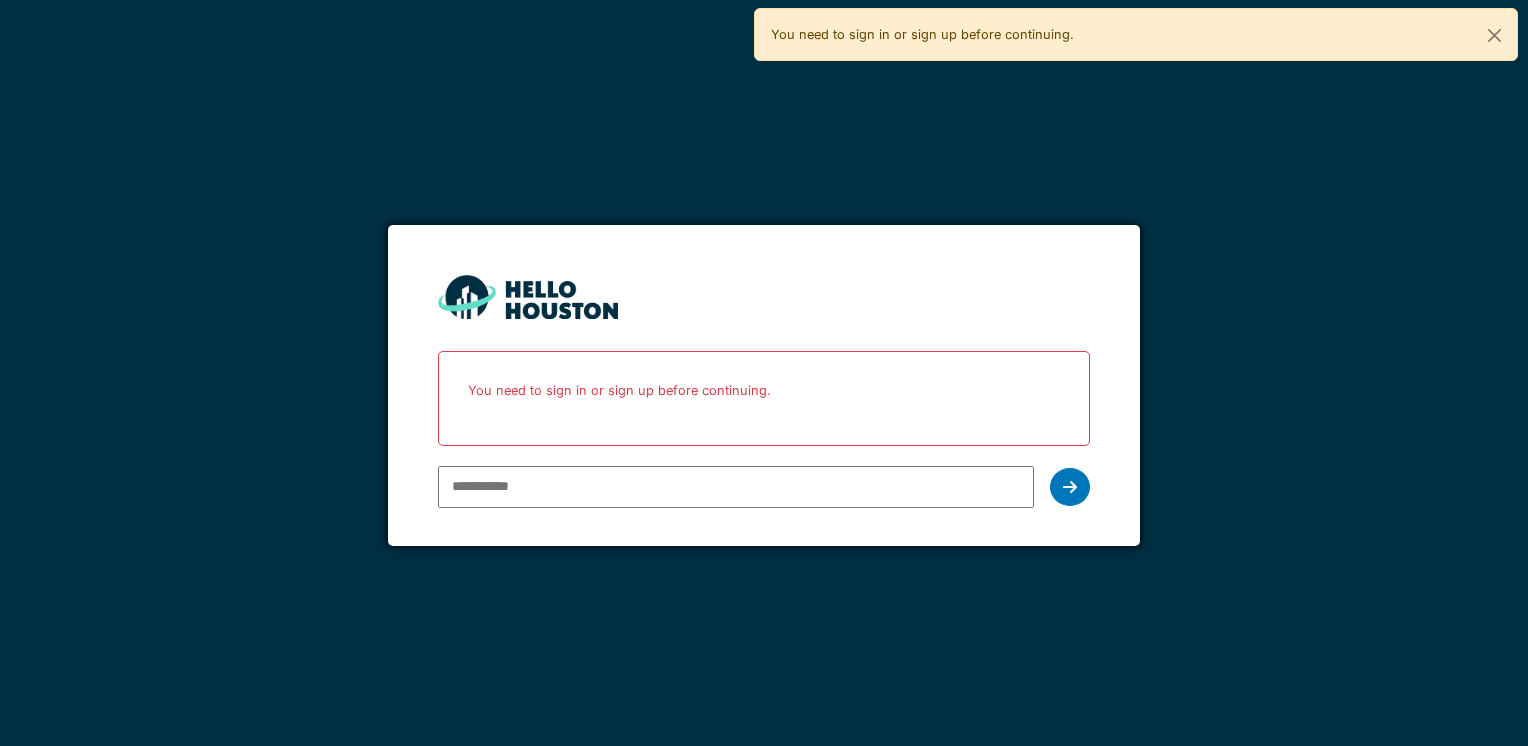 scroll, scrollTop: 0, scrollLeft: 0, axis: both 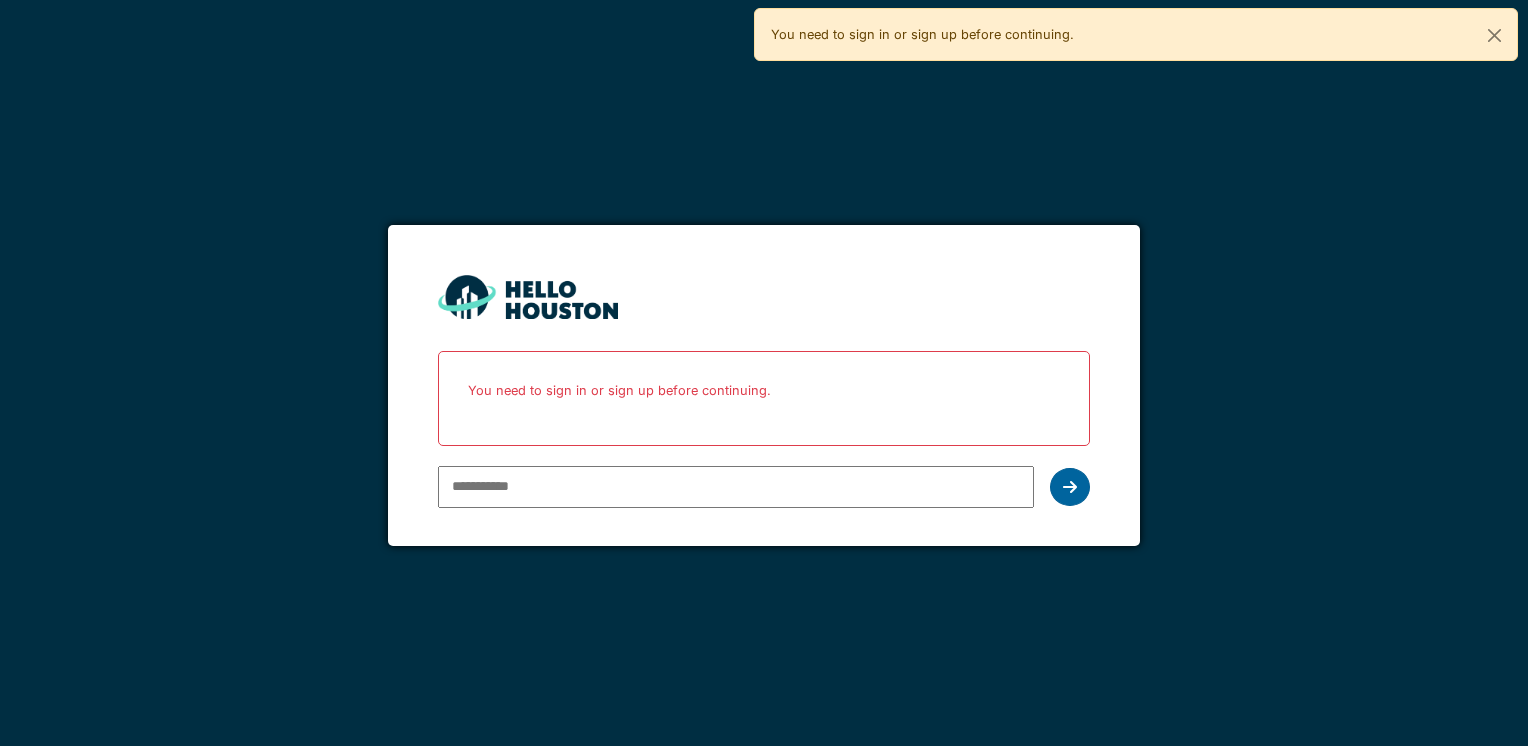 type on "**********" 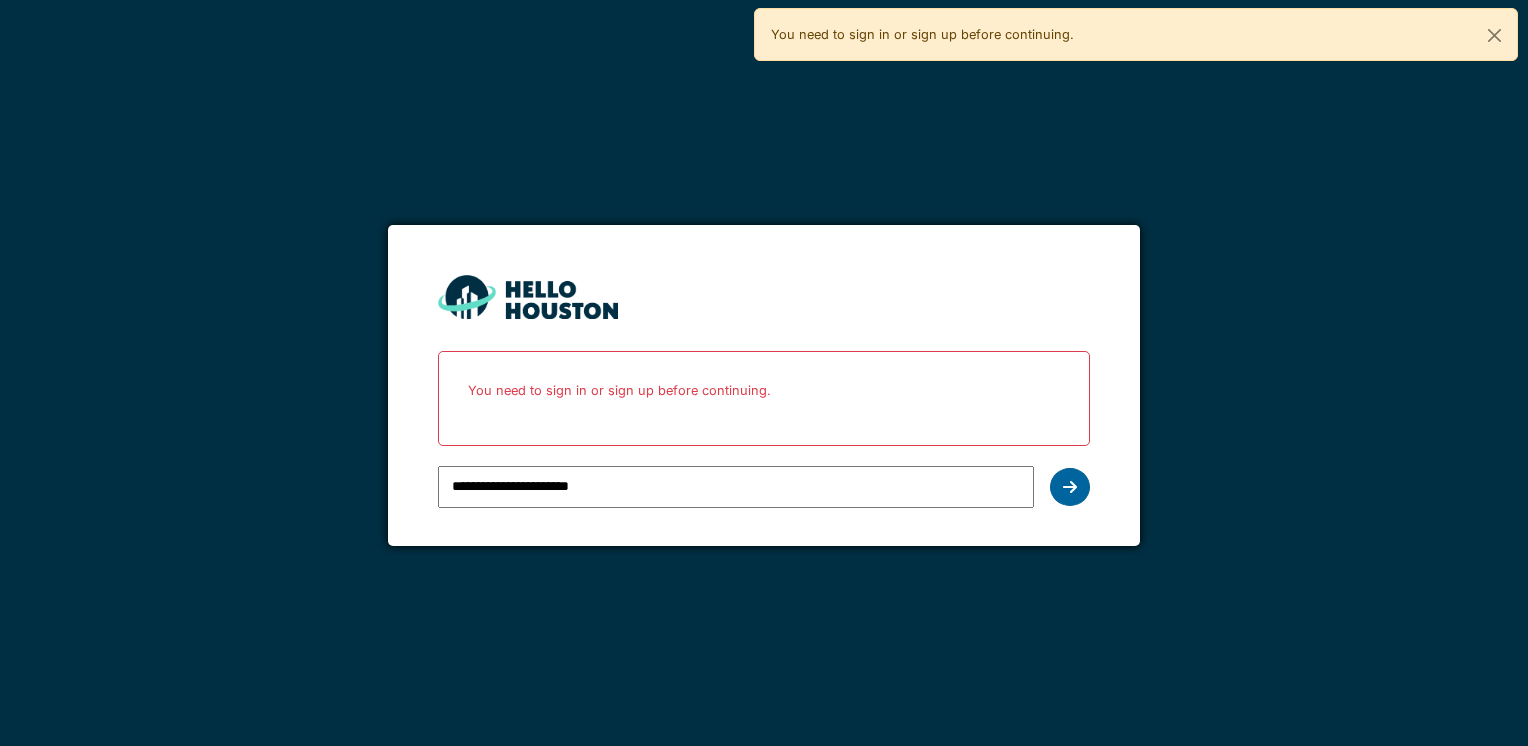 click at bounding box center (1070, 487) 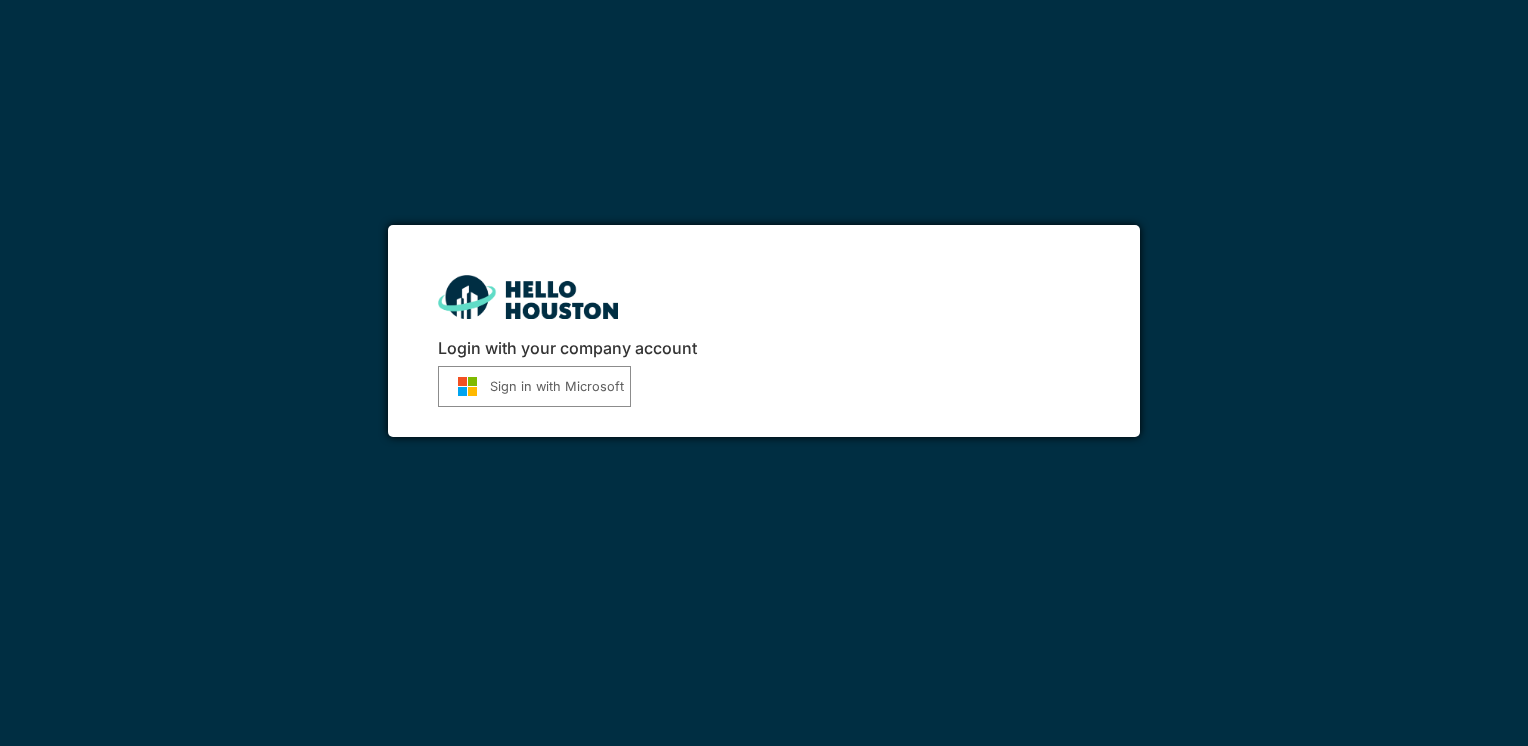 scroll, scrollTop: 0, scrollLeft: 0, axis: both 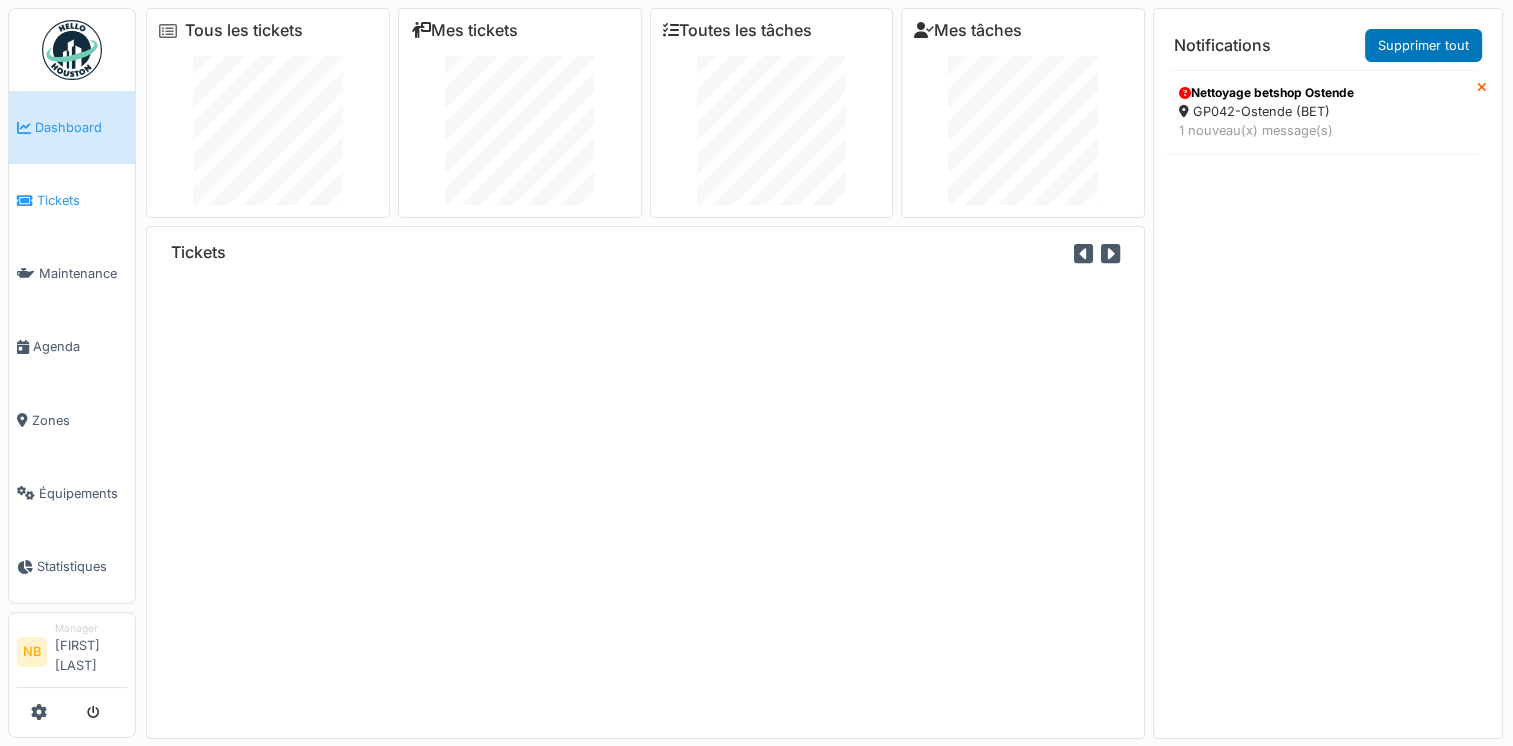 click on "Tickets" at bounding box center (82, 200) 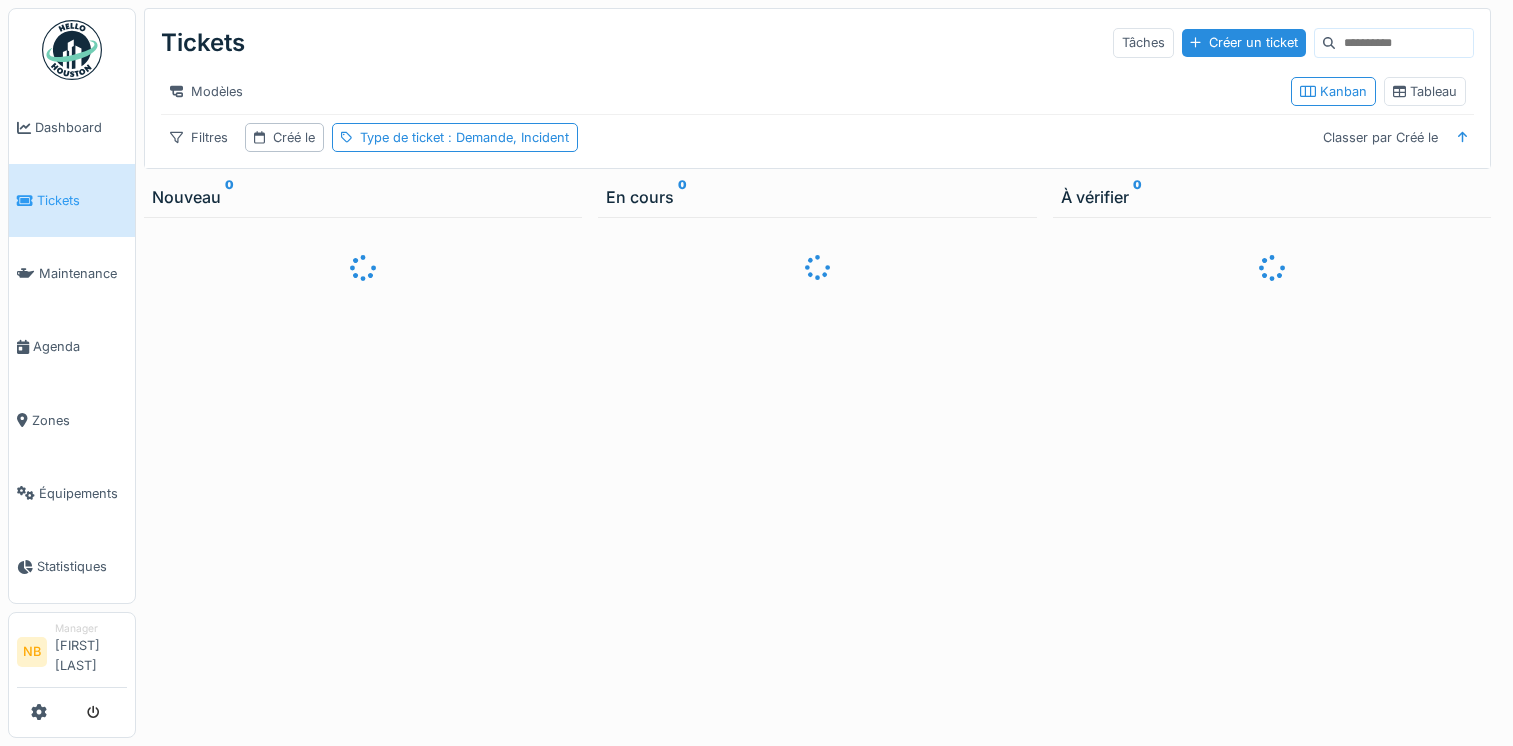 scroll, scrollTop: 0, scrollLeft: 0, axis: both 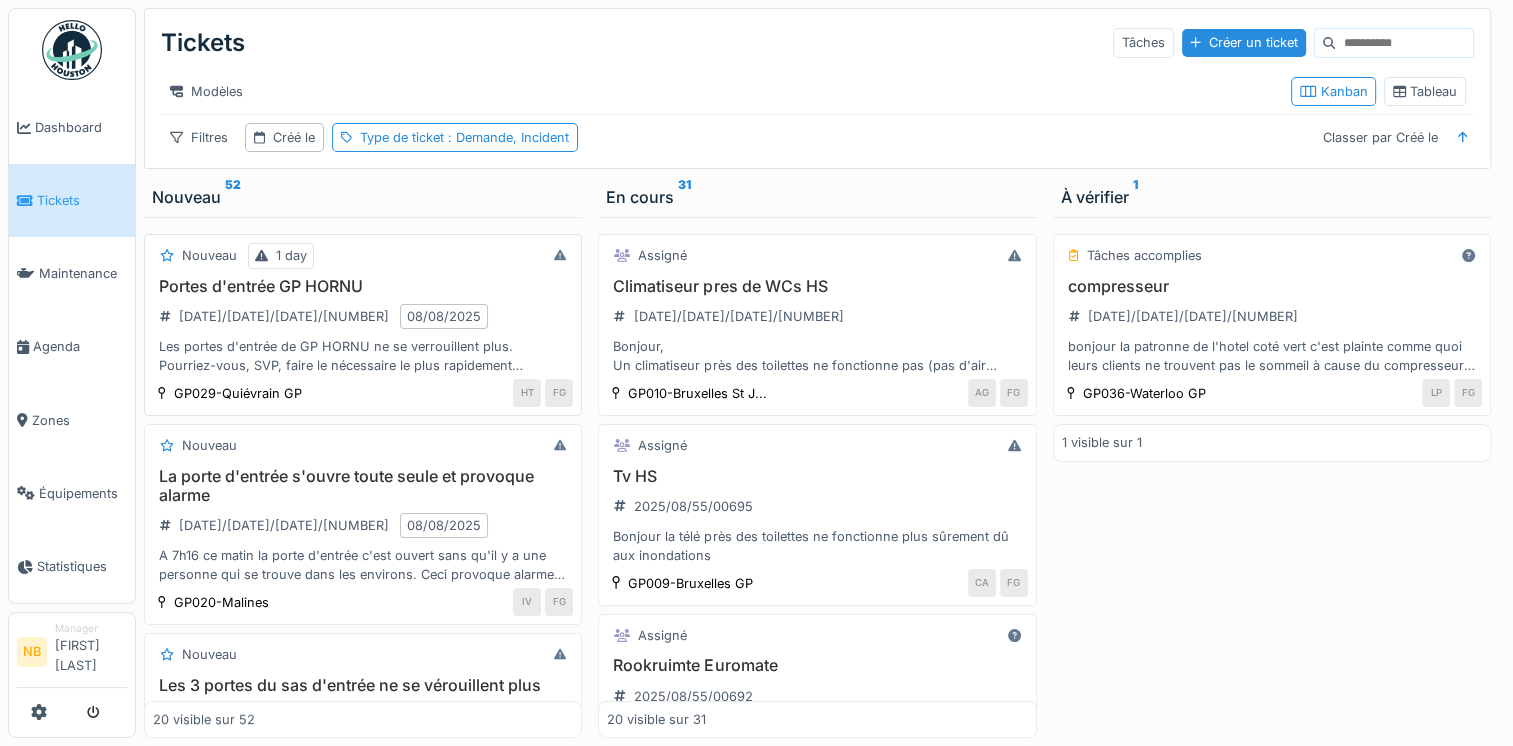 click on "Portes d'entrée GP HORNU [DATE]/[DATE]/[DATE]/[NUMBER] [DATE] Les portes d'entrée de GP HORNU ne se verrouillent plus. Pourriez-vous, SVP, faire le nécessaire le plus rapidement possible. les clients peuvent entrer & sortir de la salle sans contrôle du personnel.
D'avance merci.
Pour info, j'ouvre ce ticket pour Hornu car [FIRST] est absente." at bounding box center [363, 326] 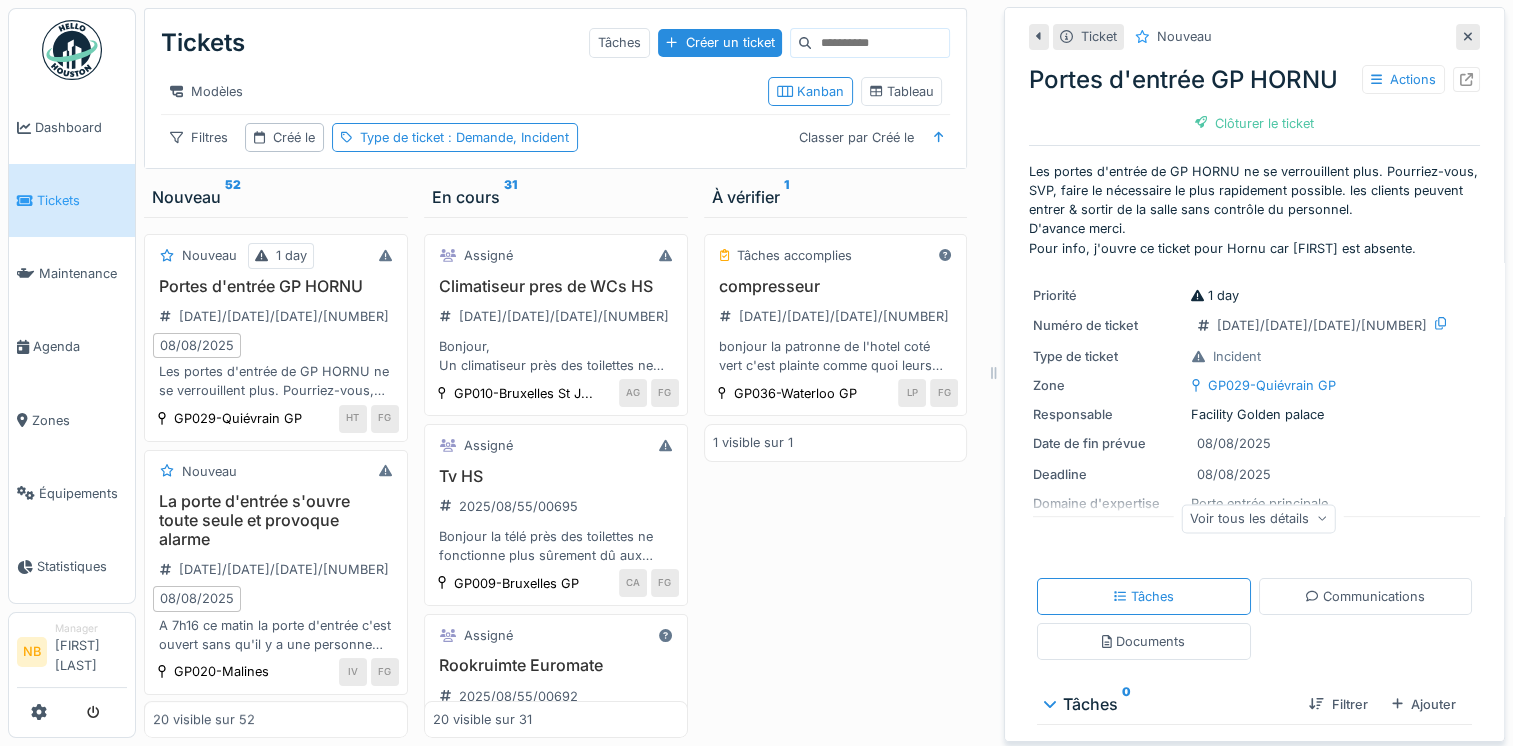 click on "Voir tous les détails" at bounding box center [1258, 518] 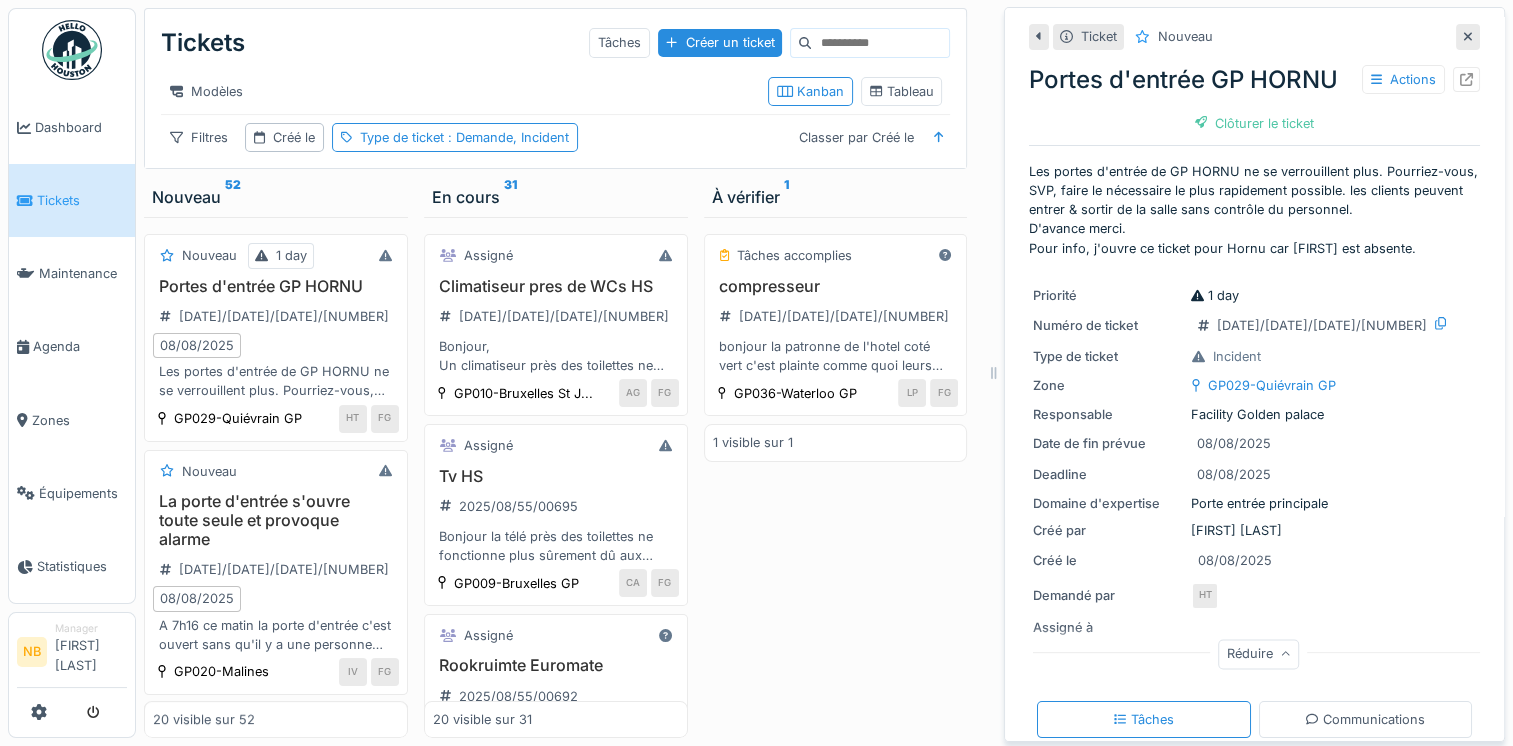 click on "Les portes d'entrée de GP HORNU ne se verrouillent plus. Pourriez-vous, SVP, faire le nécessaire le plus rapidement possible. les clients peuvent entrer & sortir de la salle sans contrôle du personnel.
D'avance merci.
Pour info, j'ouvre ce ticket pour Hornu car [FIRST] est absente." at bounding box center (1254, 210) 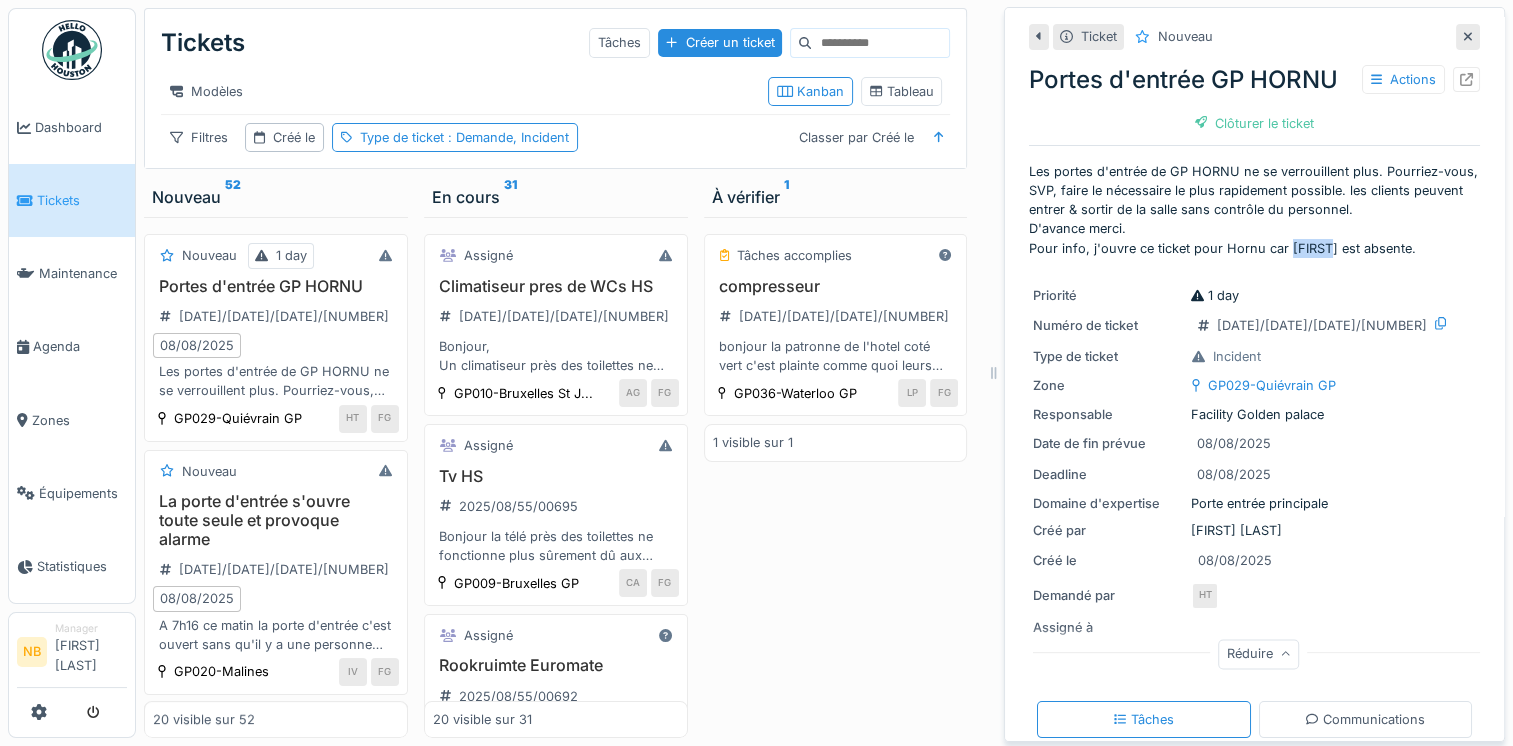 click on "Les portes d'entrée de GP HORNU ne se verrouillent plus. Pourriez-vous, SVP, faire le nécessaire le plus rapidement possible. les clients peuvent entrer & sortir de la salle sans contrôle du personnel.
D'avance merci.
Pour info, j'ouvre ce ticket pour Hornu car [FIRST] est absente." at bounding box center (1254, 210) 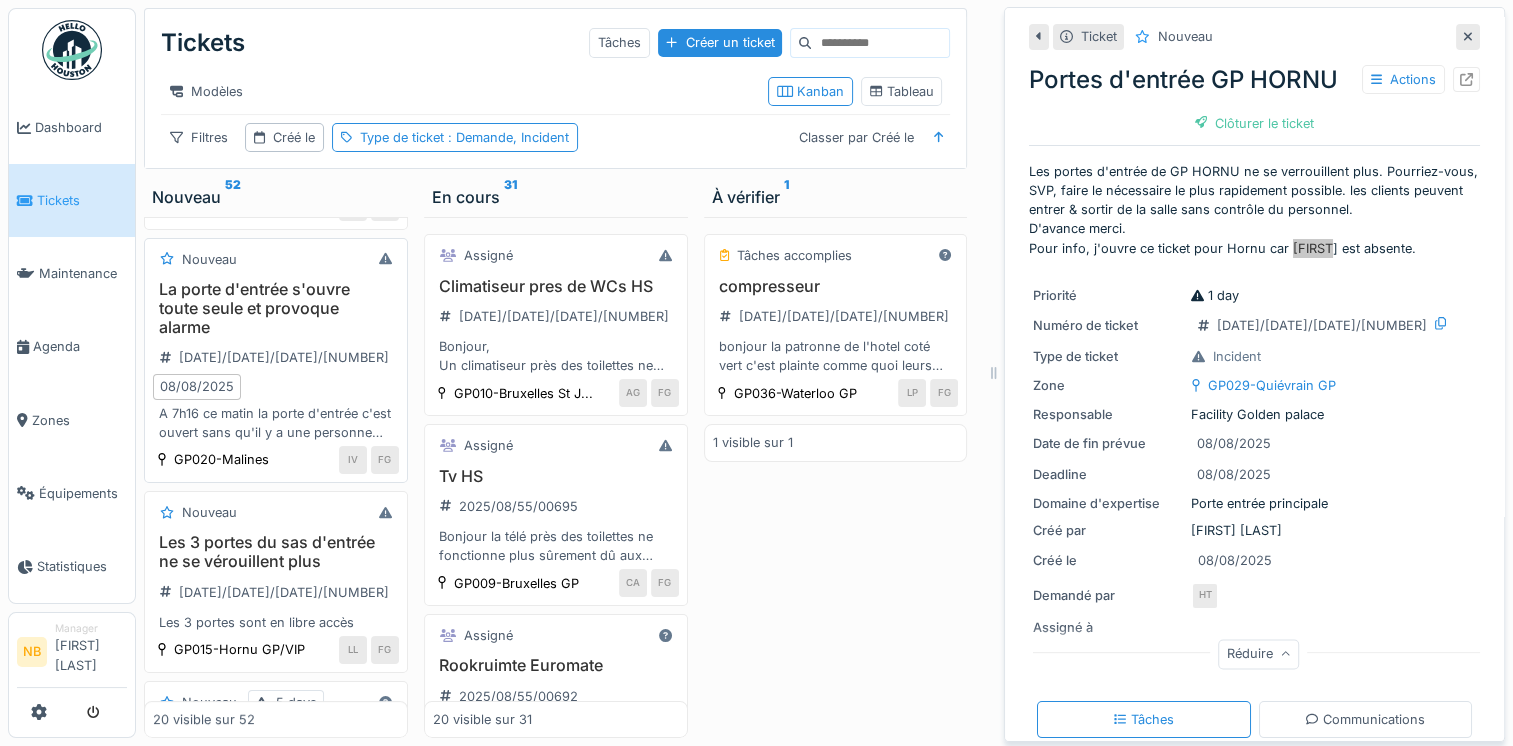 scroll, scrollTop: 233, scrollLeft: 0, axis: vertical 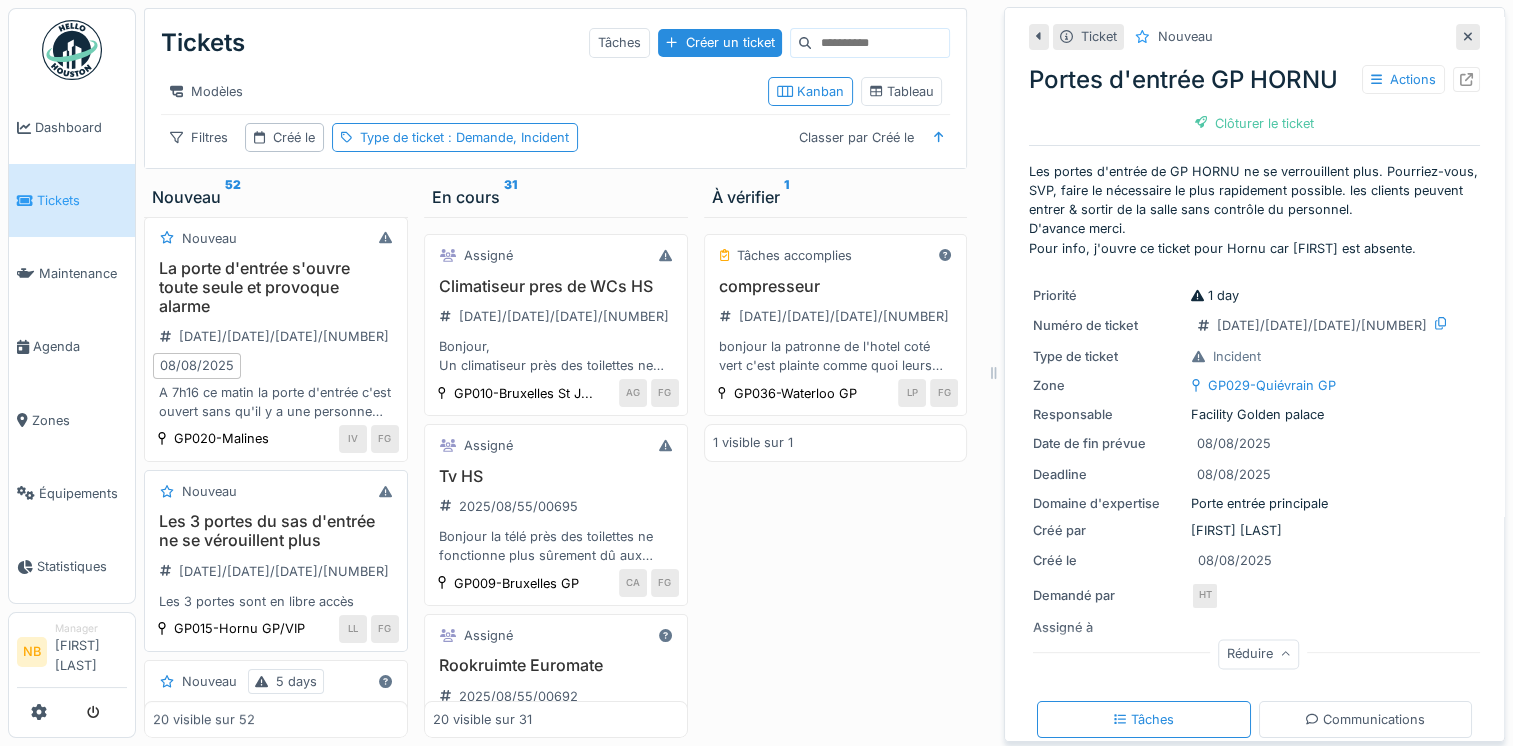 click on "Les 3 portes du sas d'entrée ne se vérouillent plus [DATE]/[DATE]/[DATE]/[NUMBER] Les 3 portes sont en libre accès" at bounding box center [276, 561] 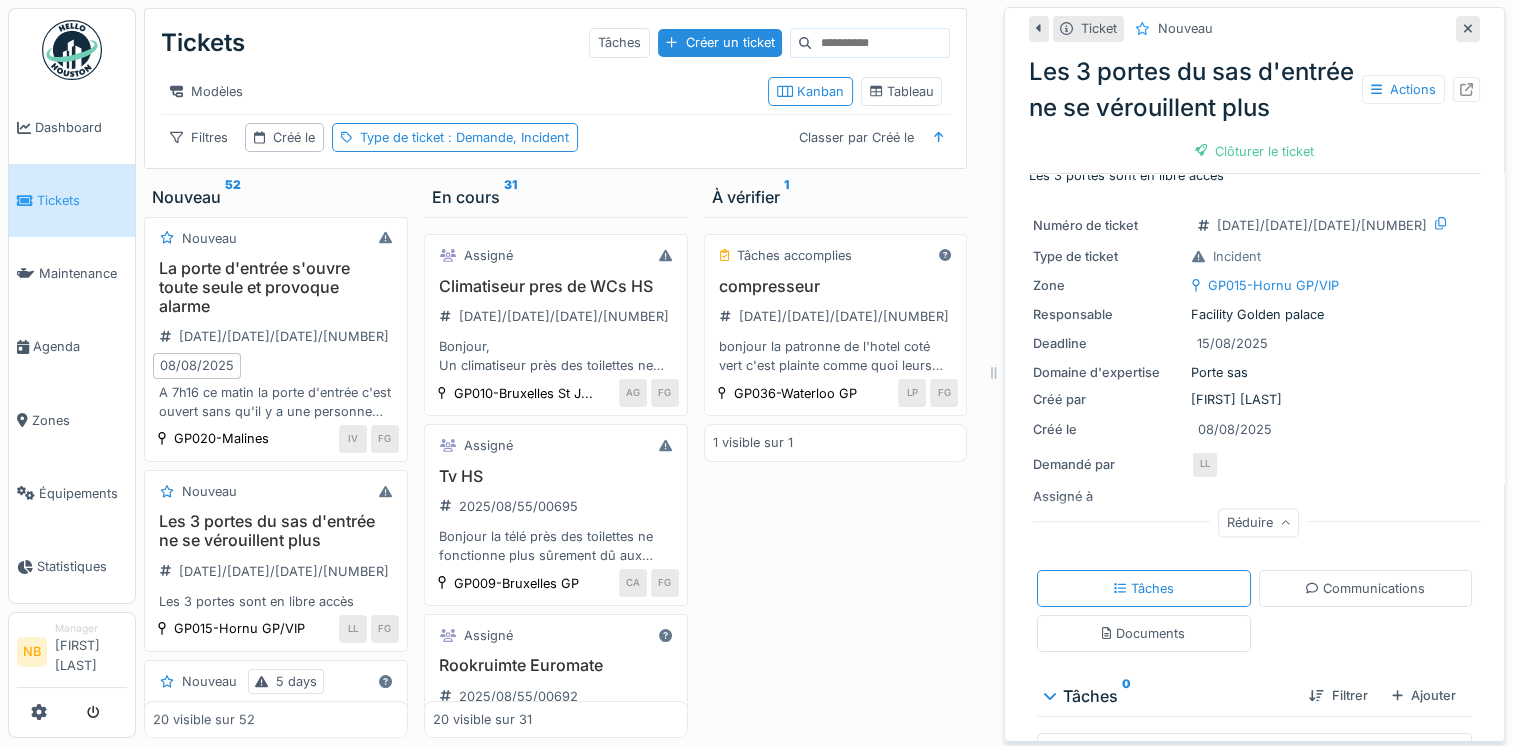 scroll, scrollTop: 0, scrollLeft: 0, axis: both 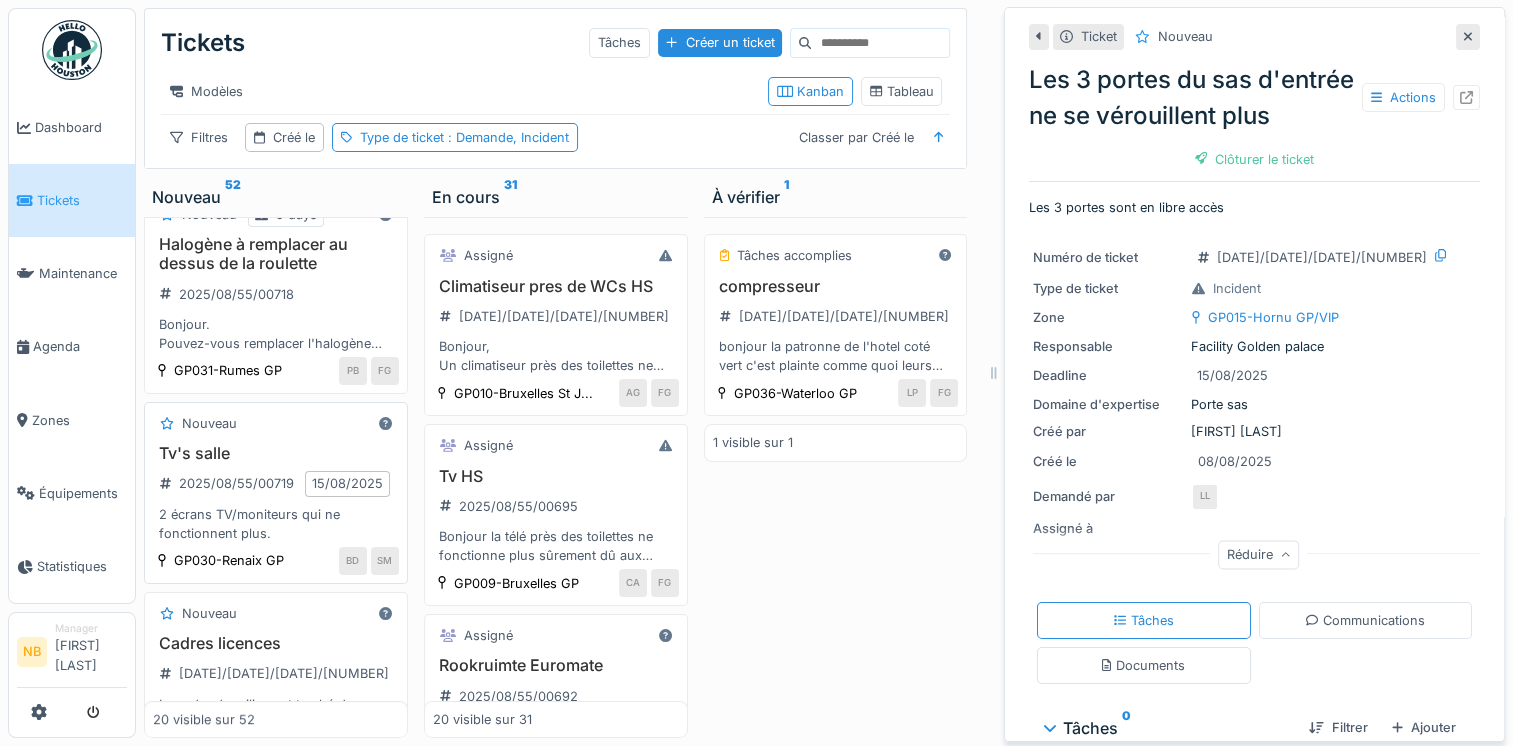 click on "Tv's salle [DATE]/[DATE]/[DATE]/[NUMBER] [DATE] 2 écrans TV/moniteurs qui ne fonctionnent plus." at bounding box center (276, 493) 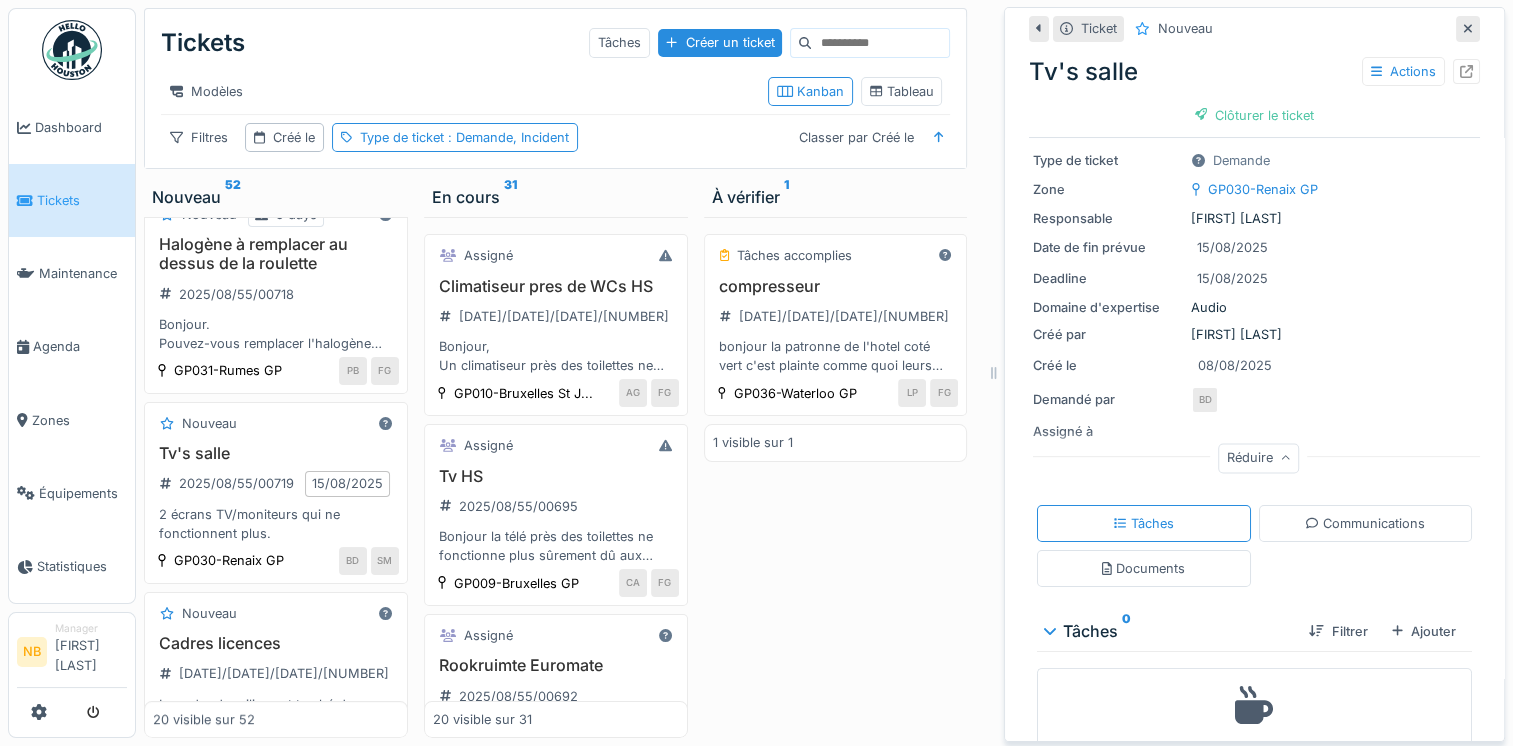scroll, scrollTop: 150, scrollLeft: 0, axis: vertical 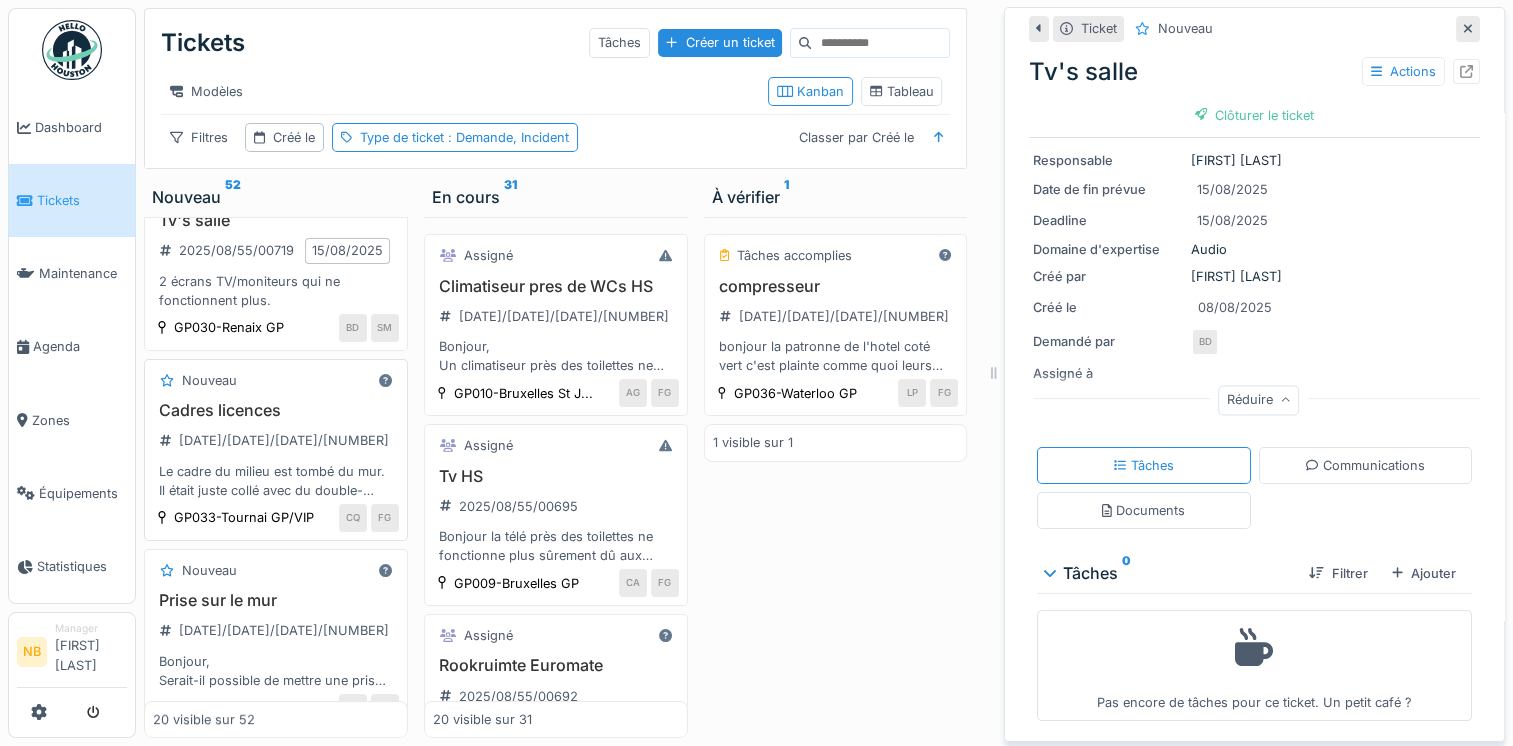 click on "Cadres licences [DATE]/[DATE]/[DATE]/[NUMBER] Le cadre du milieu est tombé du mur. Il était juste collé avec du double-face. Voir si possible de le refixer d'une autre façon ainsi que les deux autres cadres" at bounding box center (276, 450) 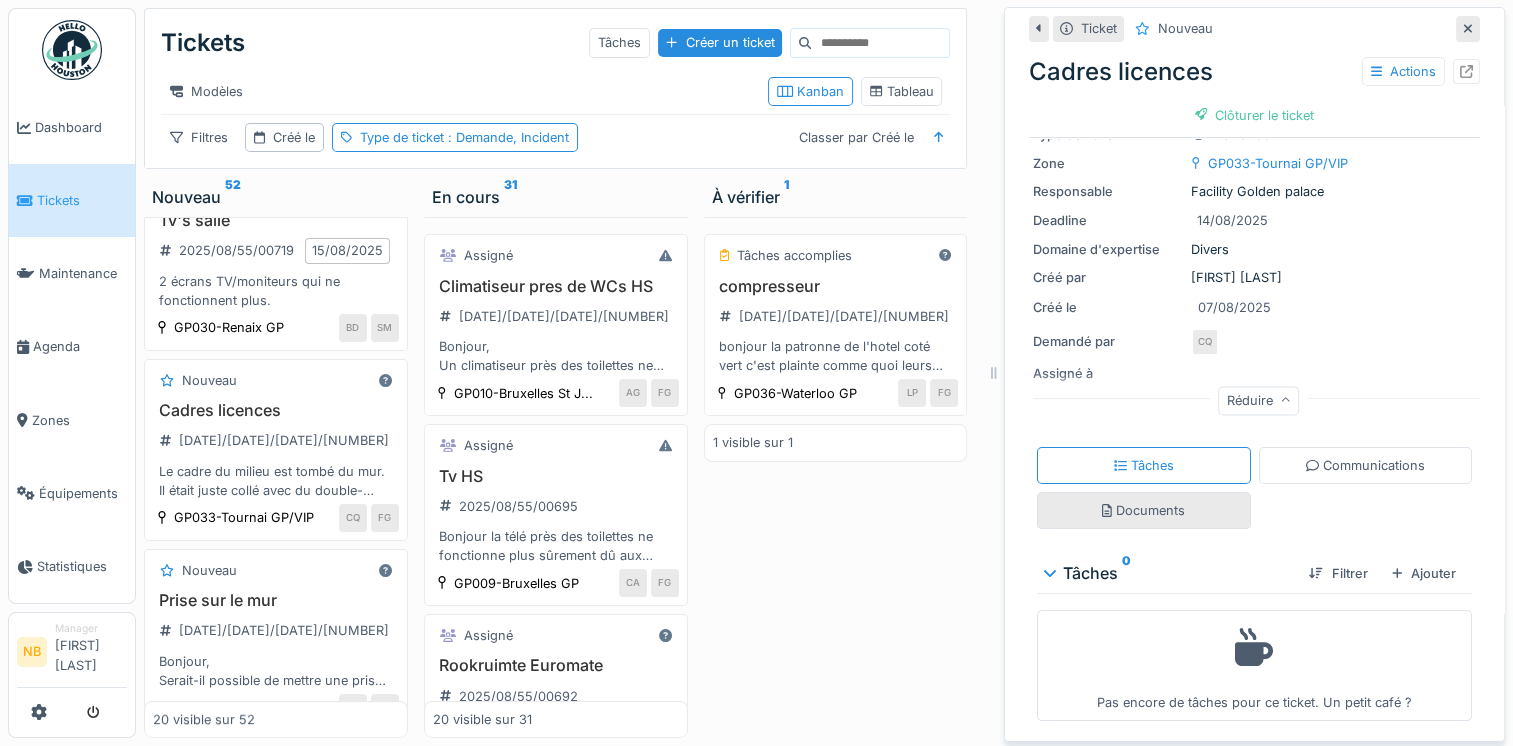 click on "Documents" at bounding box center [1143, 510] 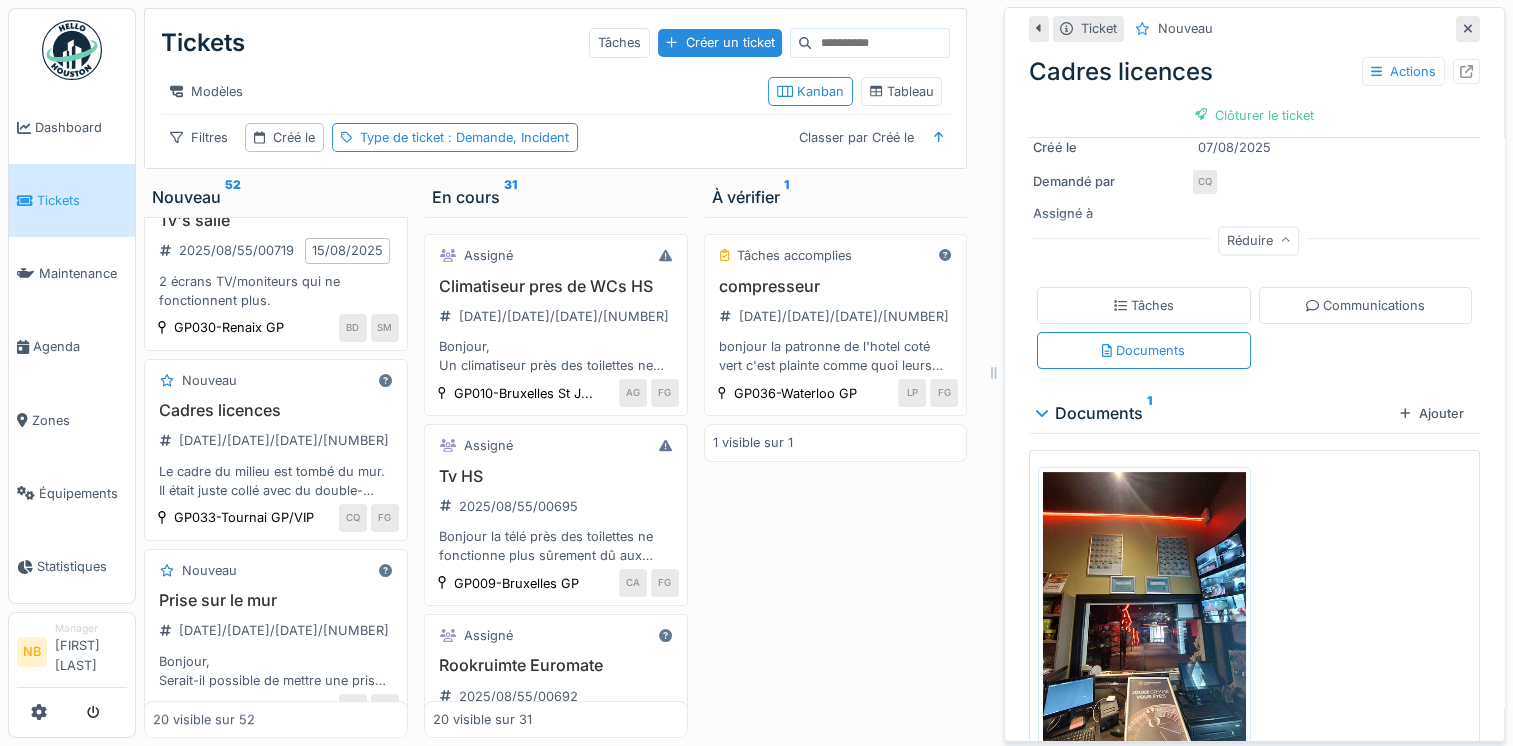 scroll, scrollTop: 369, scrollLeft: 0, axis: vertical 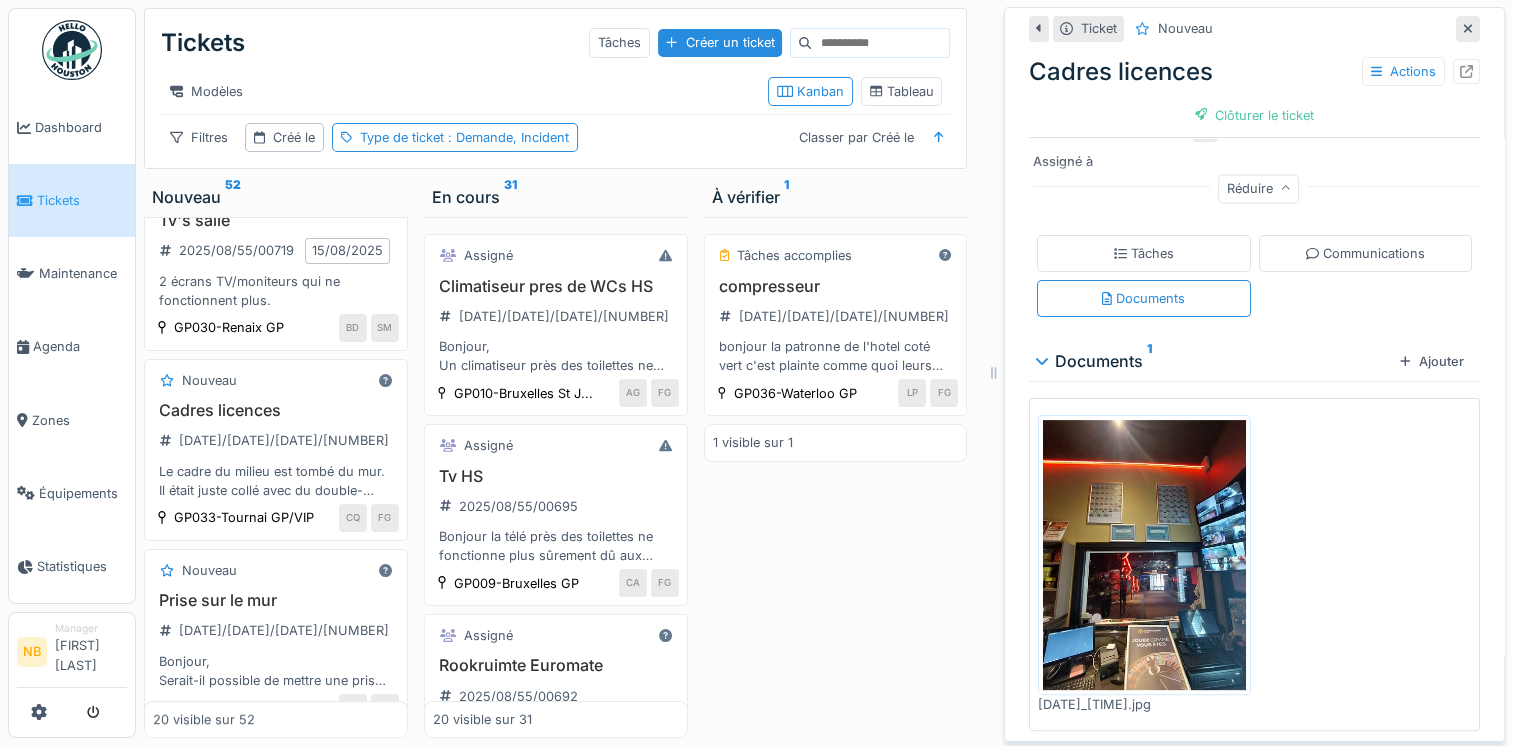 click at bounding box center [1144, 555] 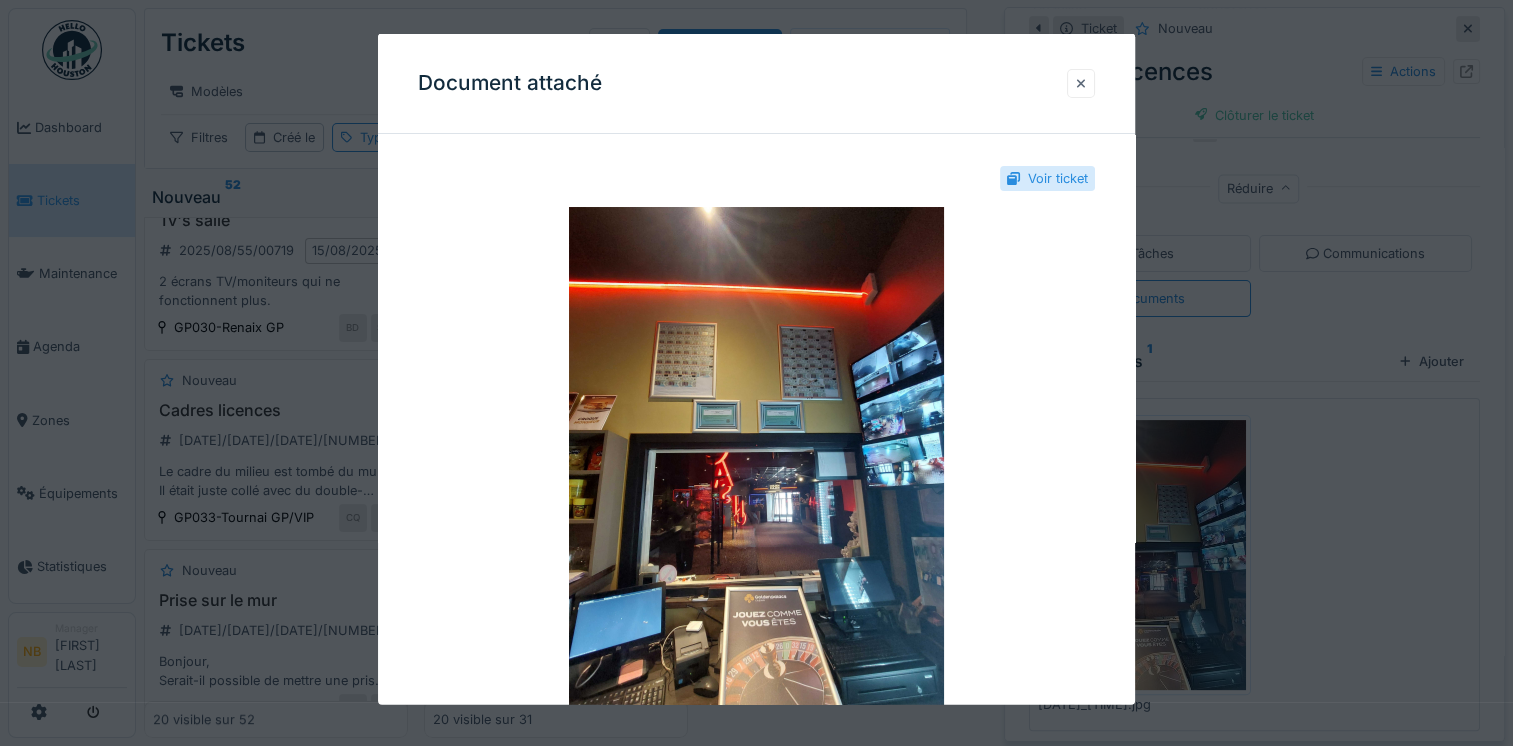 click at bounding box center [1081, 82] 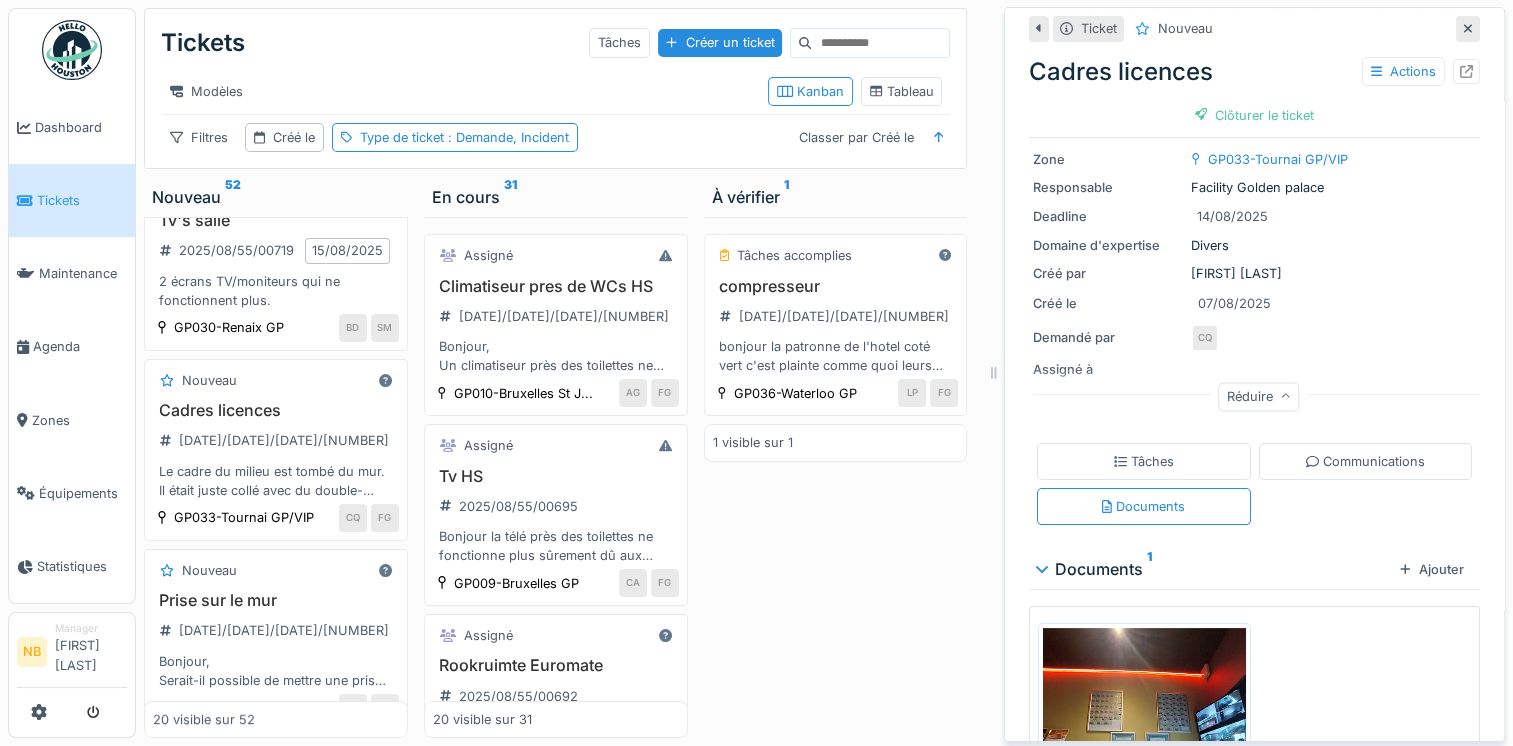 scroll, scrollTop: 136, scrollLeft: 0, axis: vertical 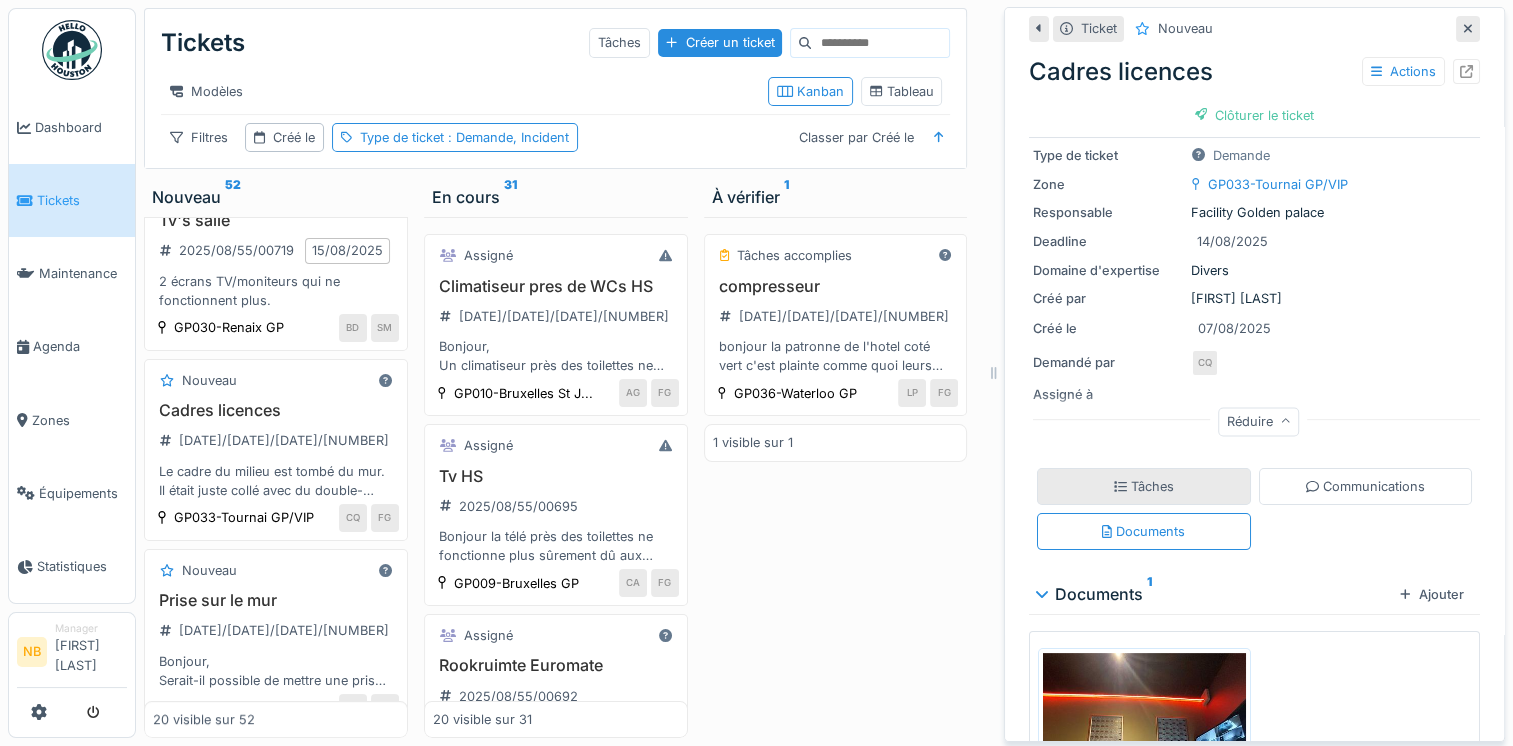 click on "Tâches" at bounding box center (1144, 486) 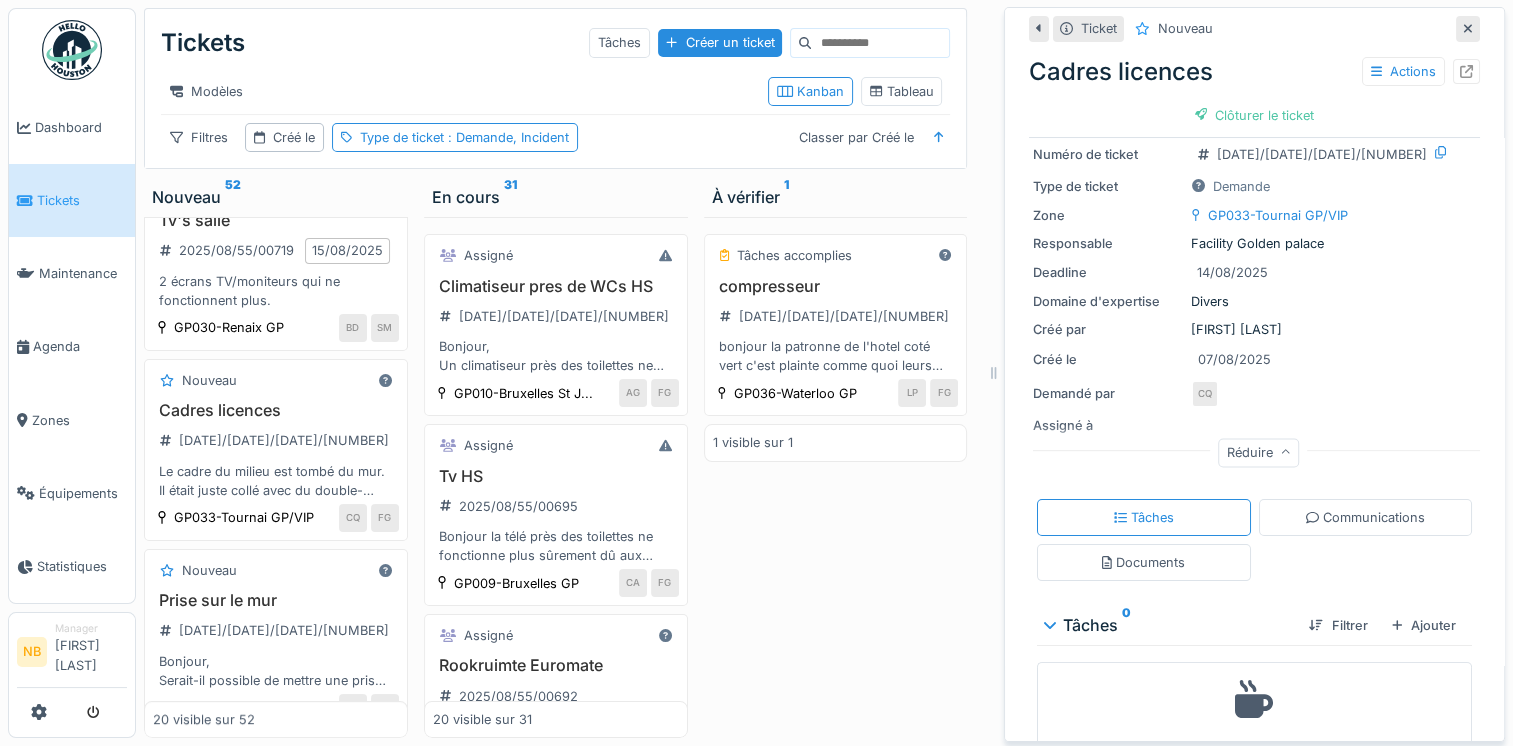 scroll, scrollTop: 157, scrollLeft: 0, axis: vertical 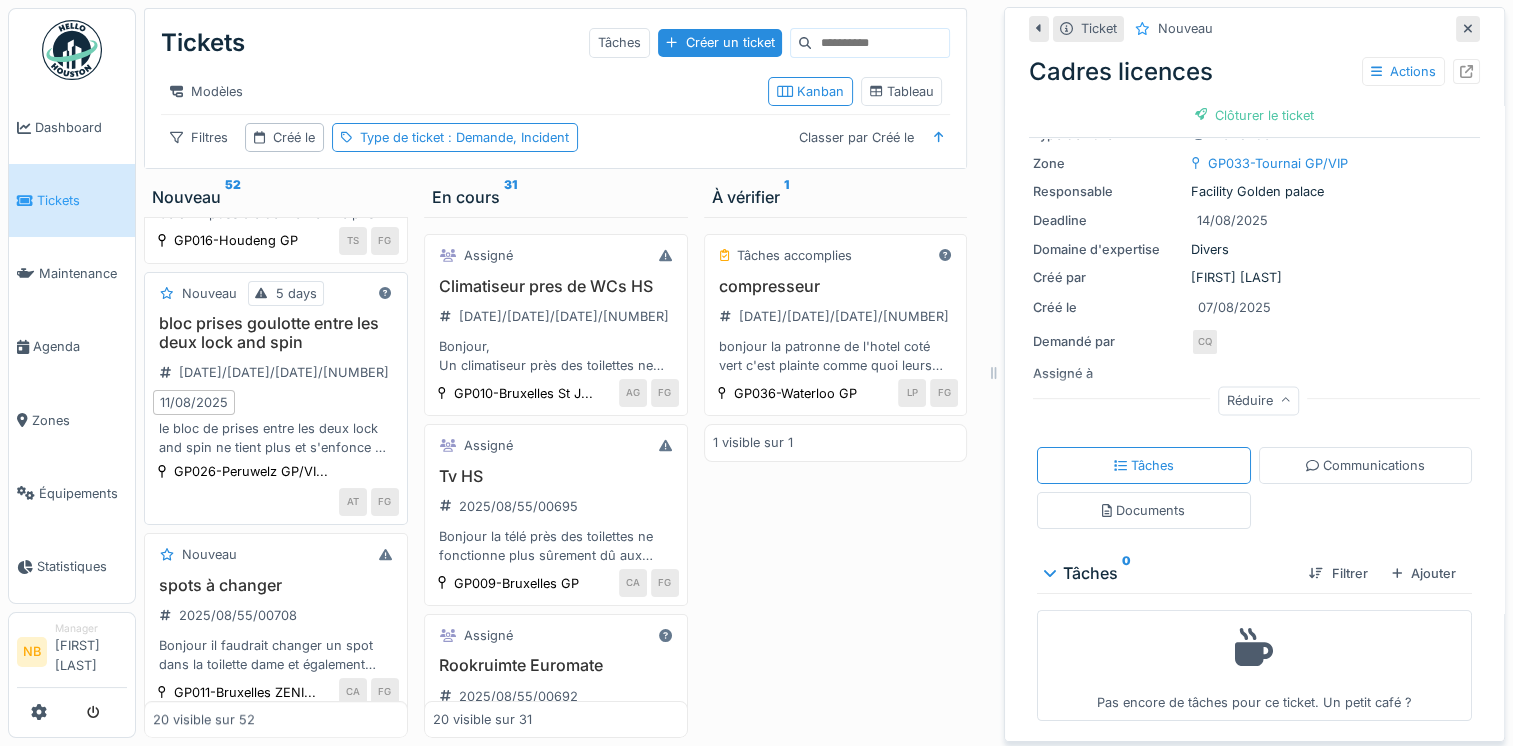 click on "bloc prises goulotte entre les deux lock and spin [DATE]/[DATE]/[DATE]/[NUMBER] [DATE] le bloc de prises entre les deux lock and spin ne tient plus et s'enfonce à chaque fois qu'on branche une prise.
Un faux contact se fait et fait s'éteindre les machines qui sont autour." at bounding box center [276, 385] 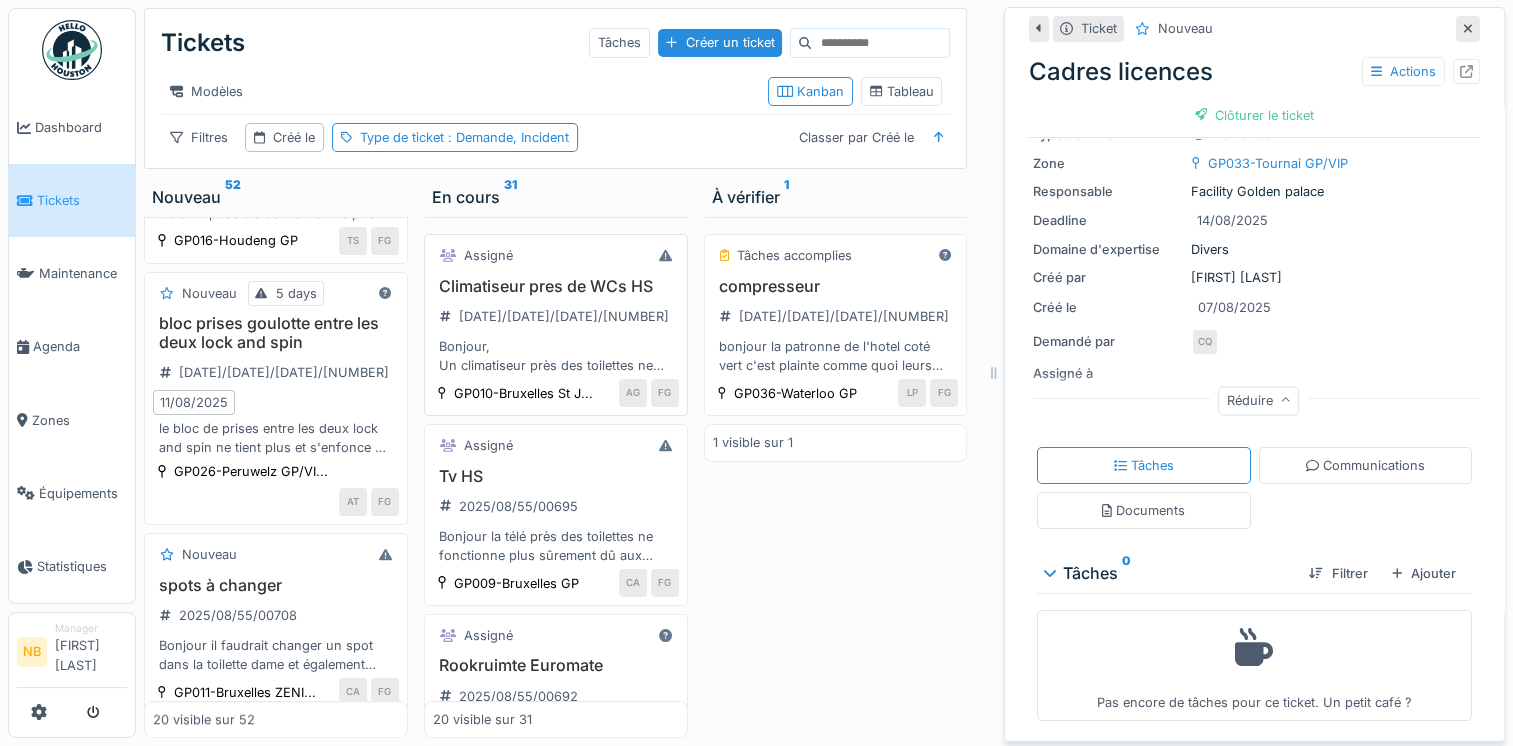 scroll, scrollTop: 0, scrollLeft: 0, axis: both 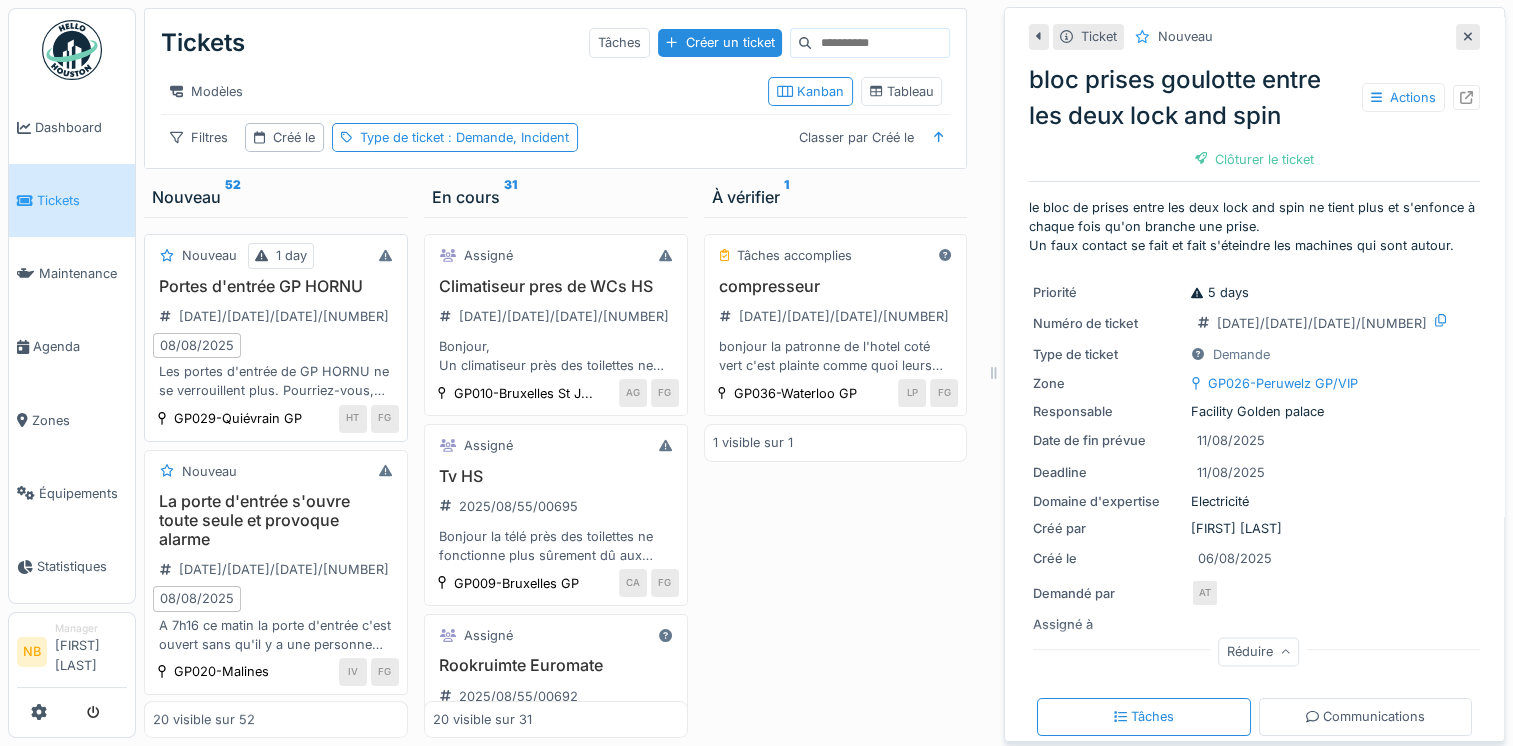 click on "Portes d'entrée GP HORNU [DATE]/[DATE]/[DATE]/[NUMBER] [DATE] Les portes d'entrée de GP HORNU ne se verrouillent plus. Pourriez-vous, SVP, faire le nécessaire le plus rapidement possible. les clients peuvent entrer & sortir de la salle sans contrôle du personnel.
D'avance merci.
Pour info, j'ouvre ce ticket pour Hornu car [FIRST] est absente." at bounding box center (276, 339) 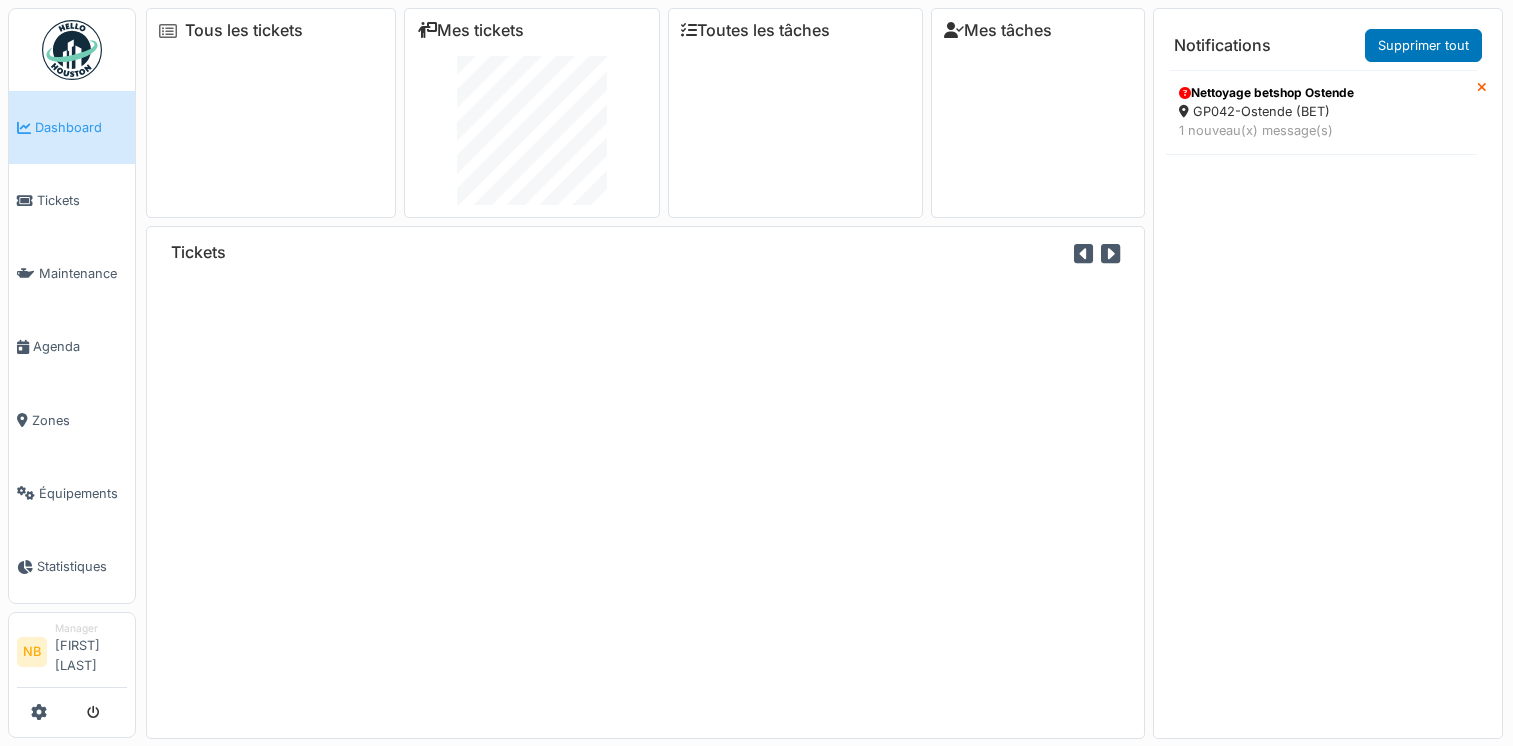 scroll, scrollTop: 0, scrollLeft: 0, axis: both 